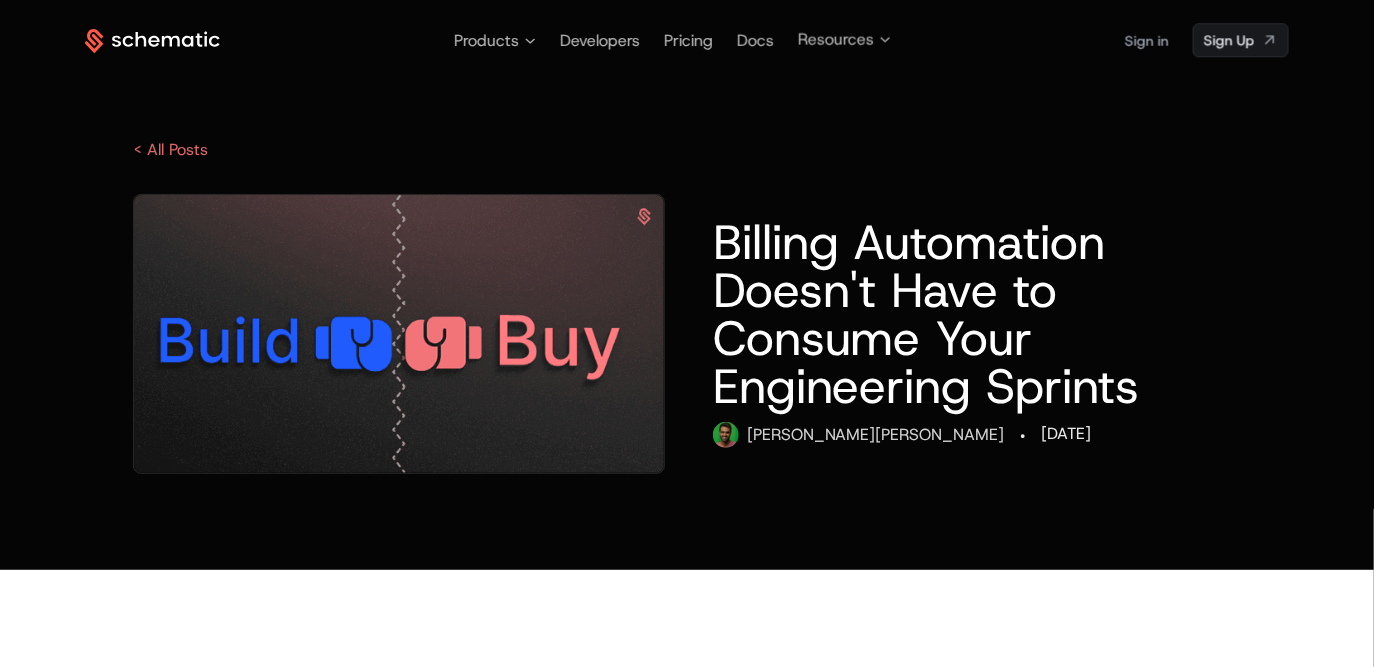scroll, scrollTop: 83, scrollLeft: 0, axis: vertical 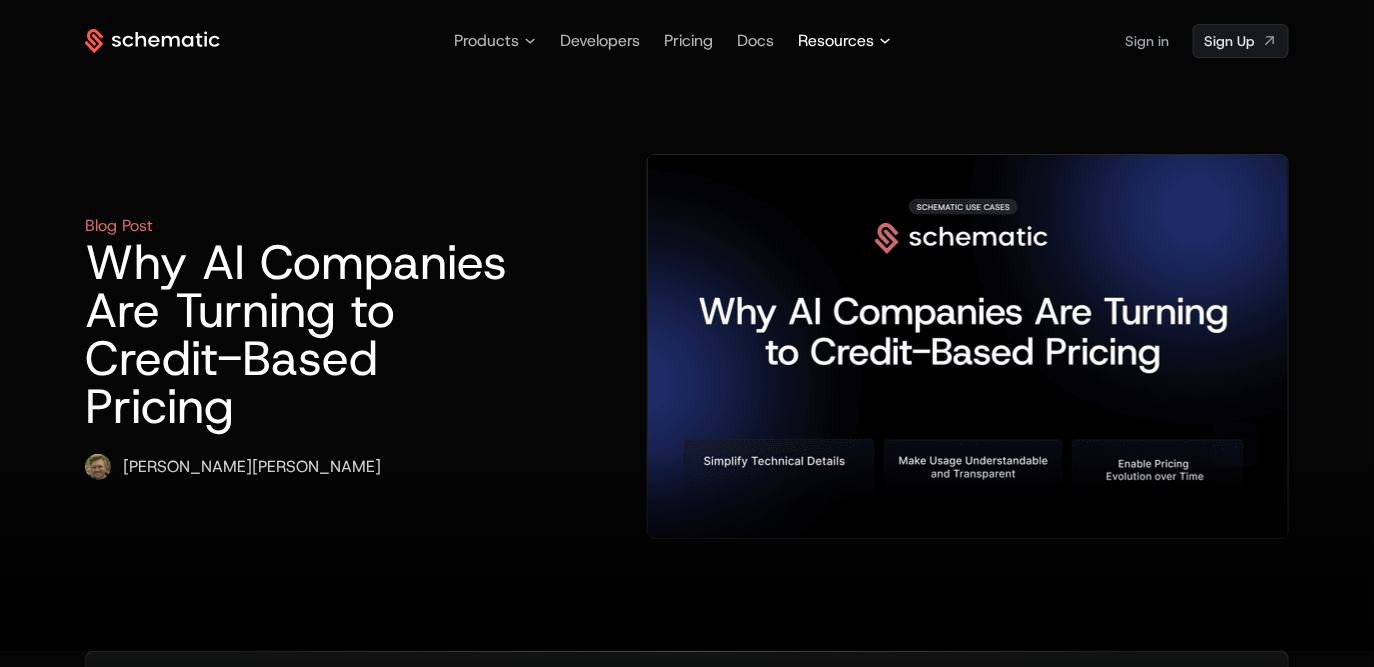 click on "Resources" at bounding box center (844, 41) 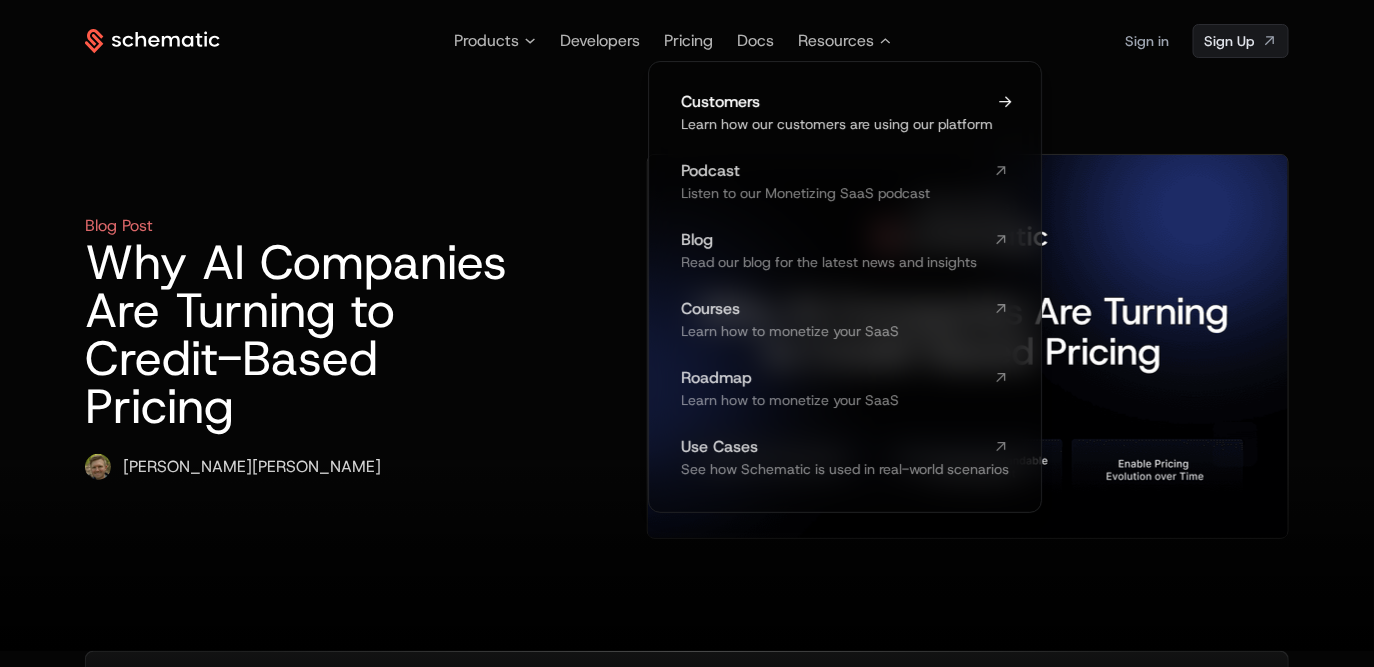 click on "Customers" at bounding box center [833, 102] 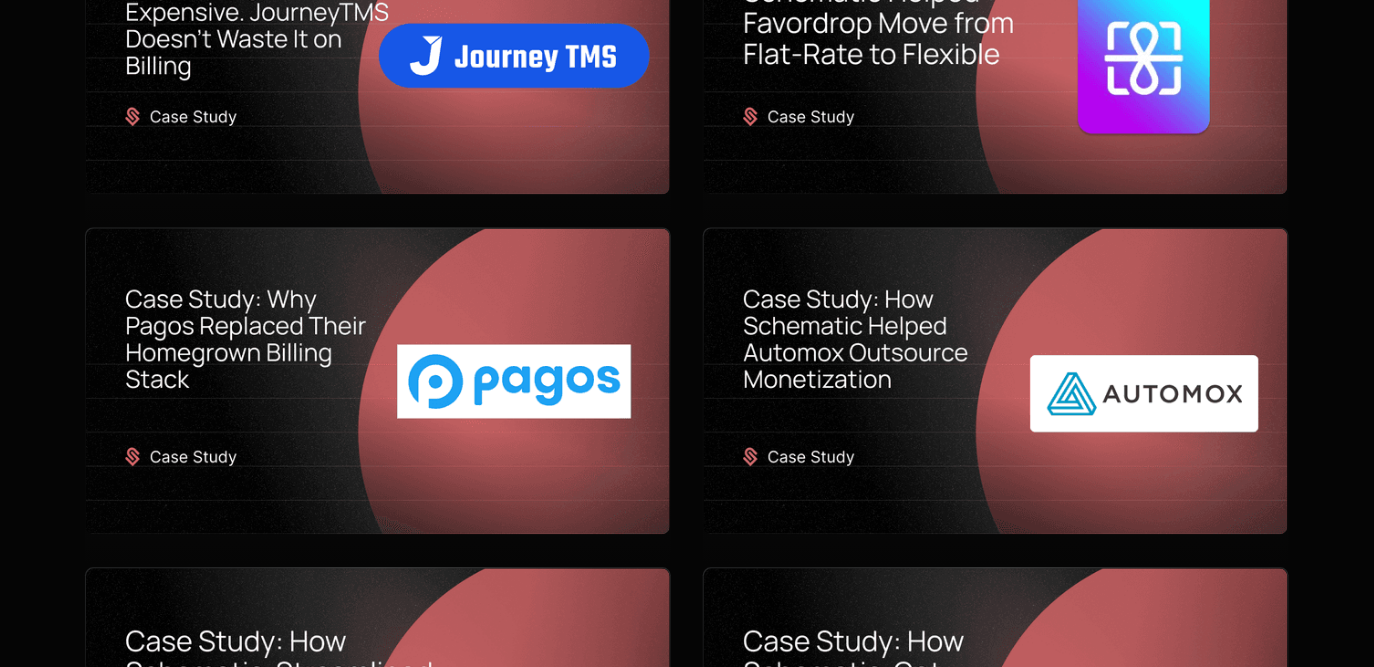scroll, scrollTop: 1201, scrollLeft: 0, axis: vertical 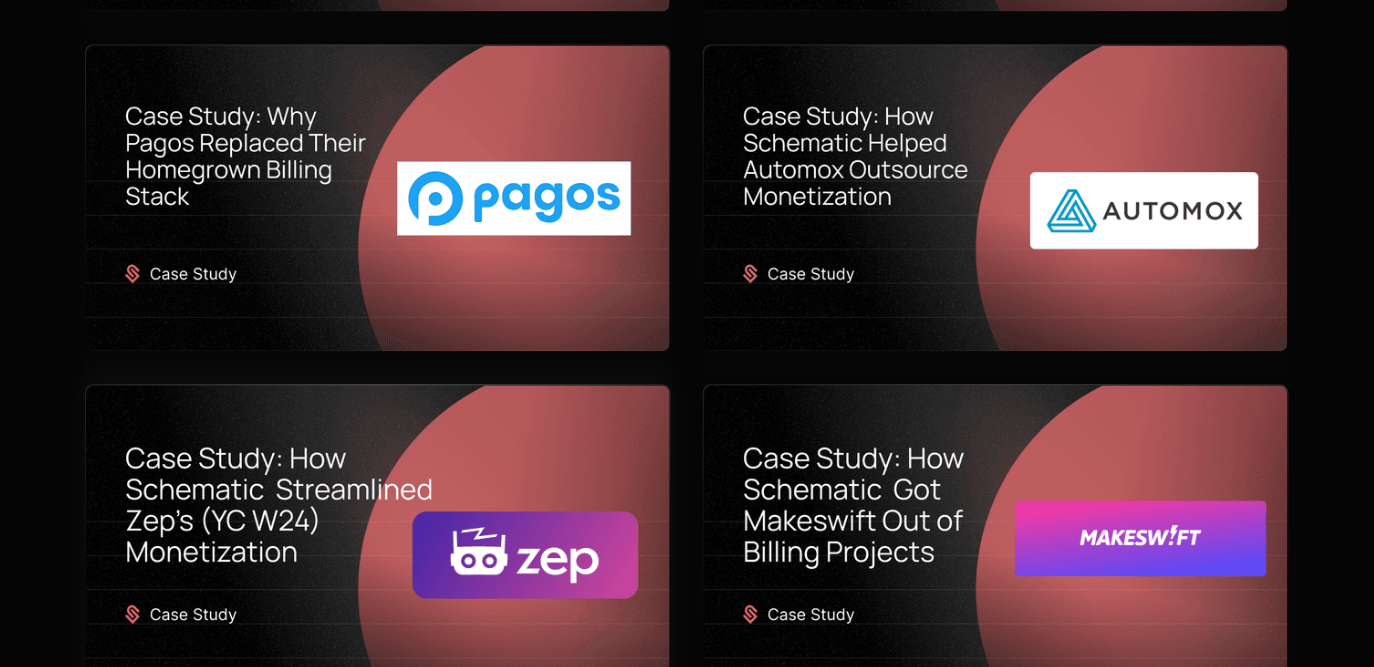 click at bounding box center [378, 539] 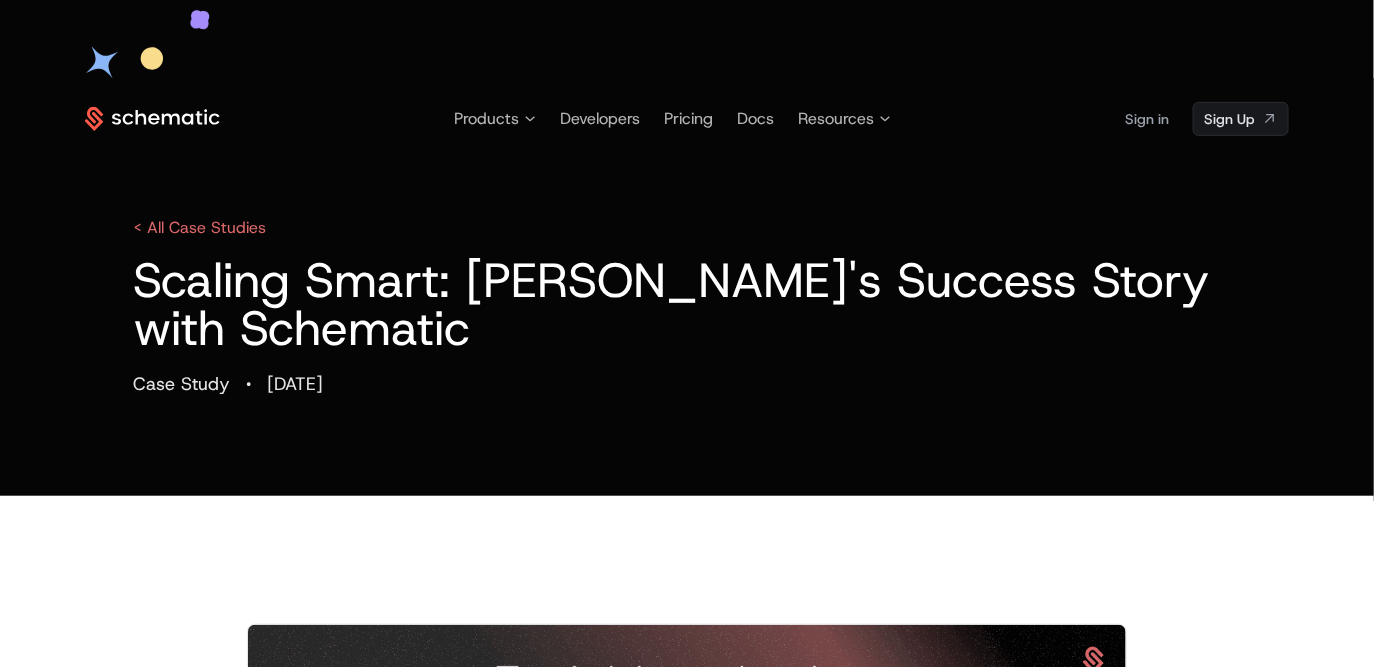 scroll, scrollTop: 0, scrollLeft: 0, axis: both 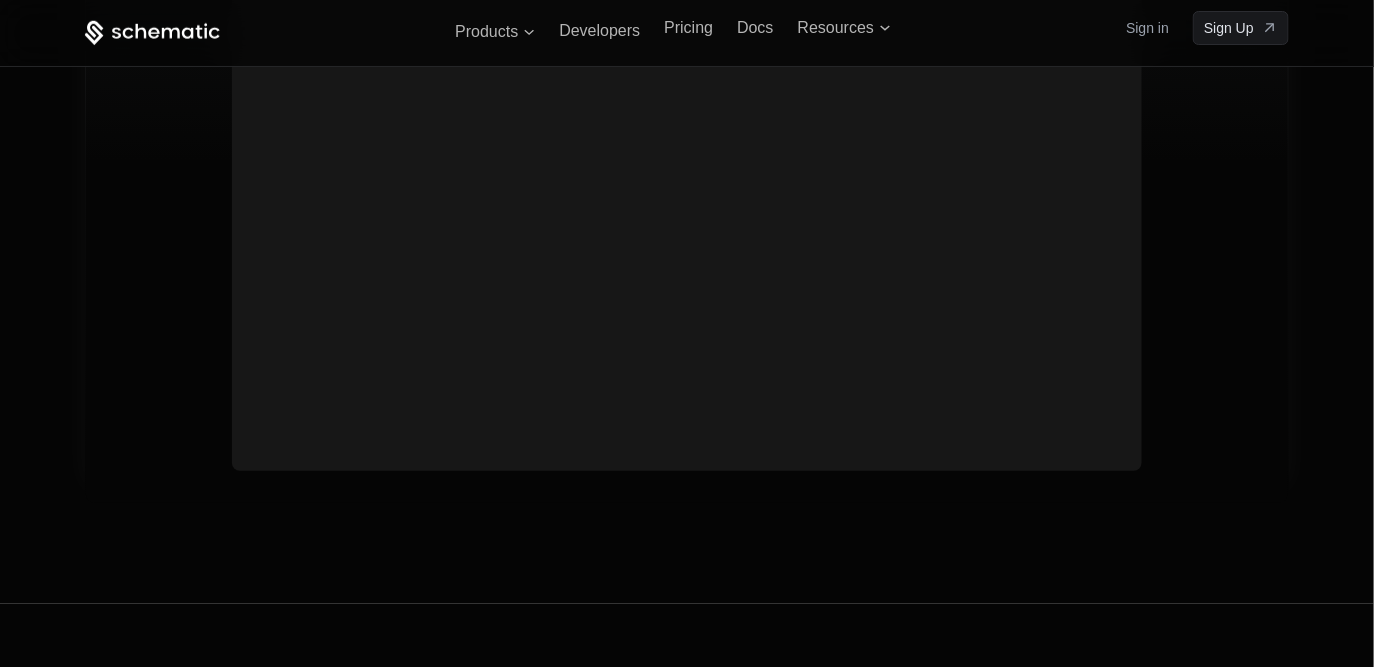 click at bounding box center [687, 190] 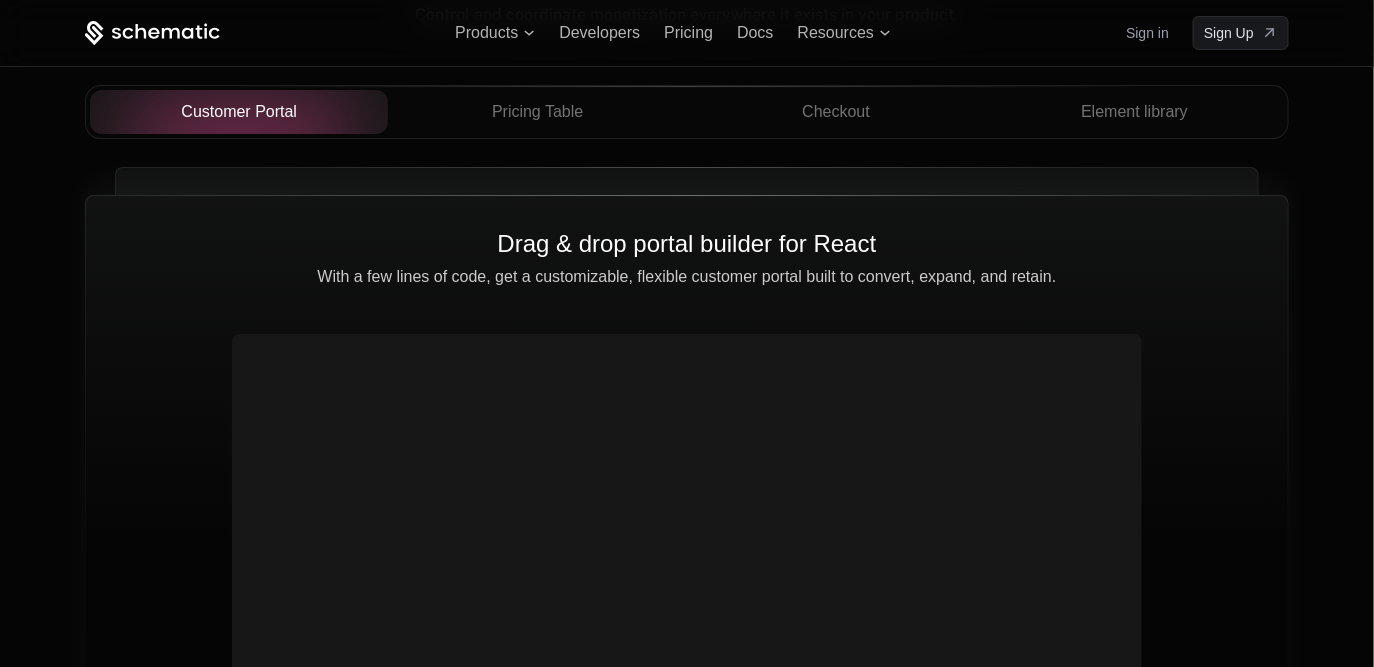 scroll, scrollTop: 7247, scrollLeft: 0, axis: vertical 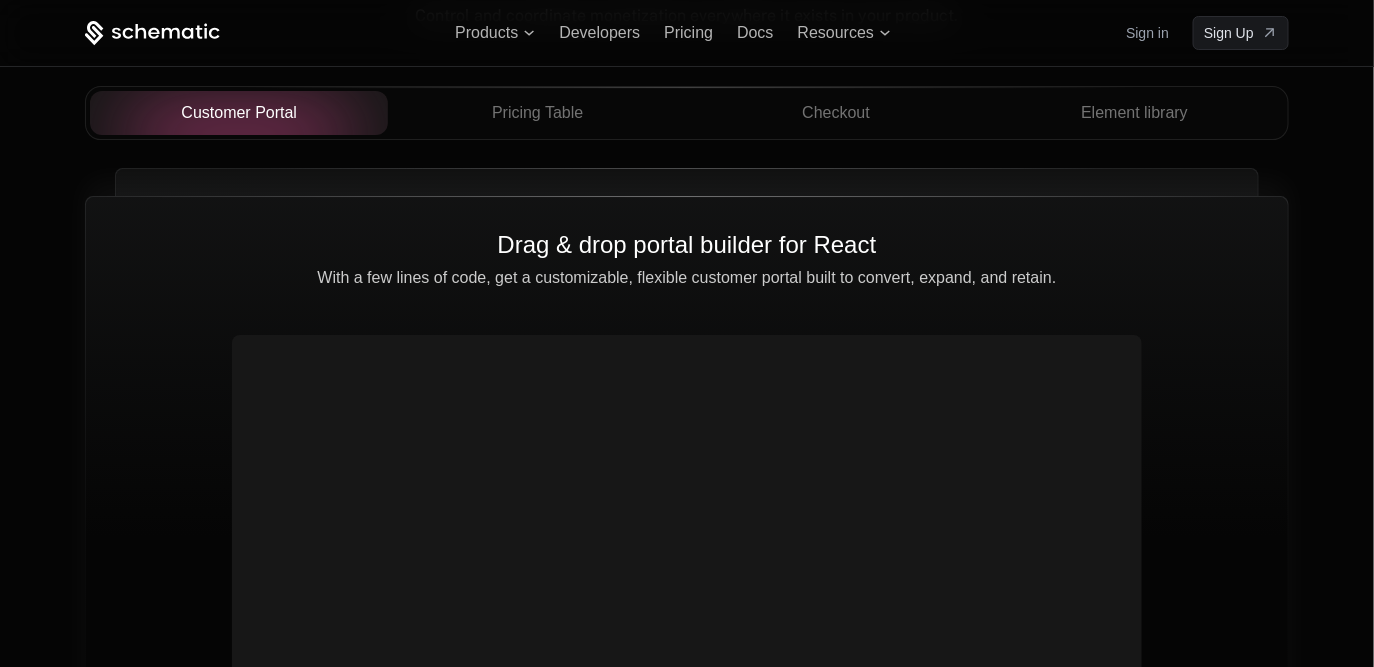 click on "Drag & drop portal builder for React" at bounding box center [687, 245] 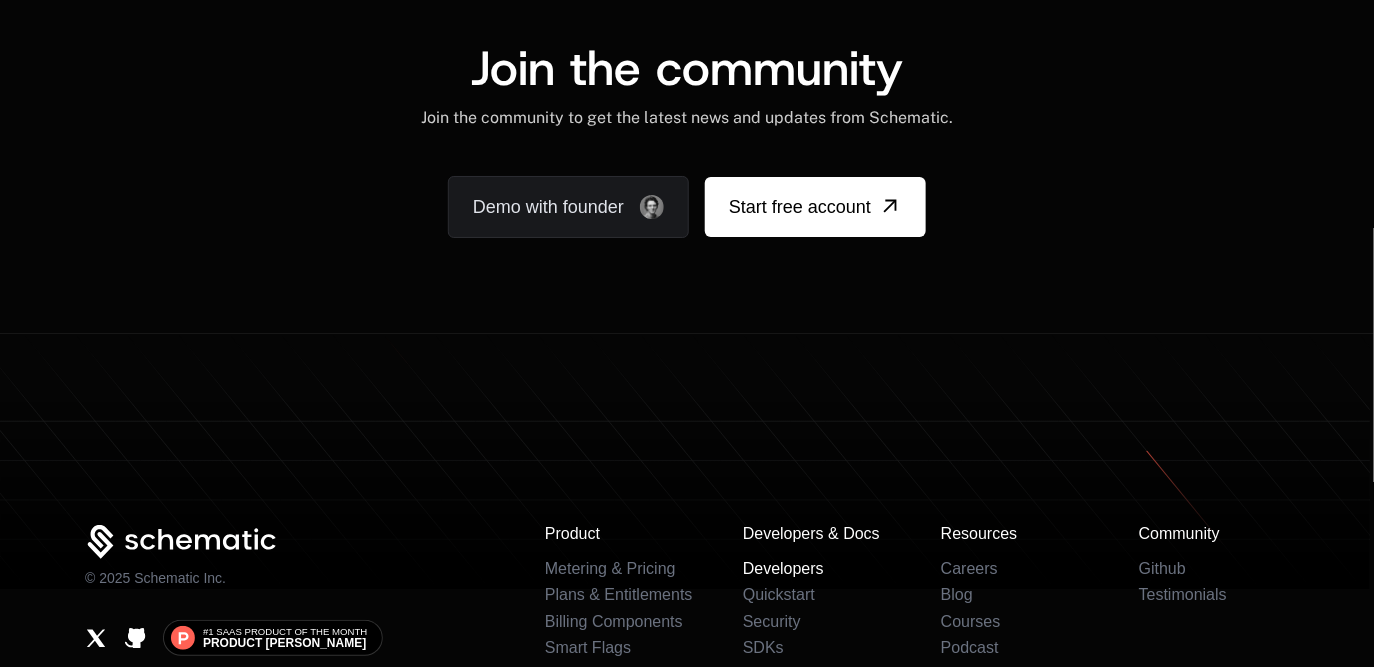 scroll, scrollTop: 12550, scrollLeft: 0, axis: vertical 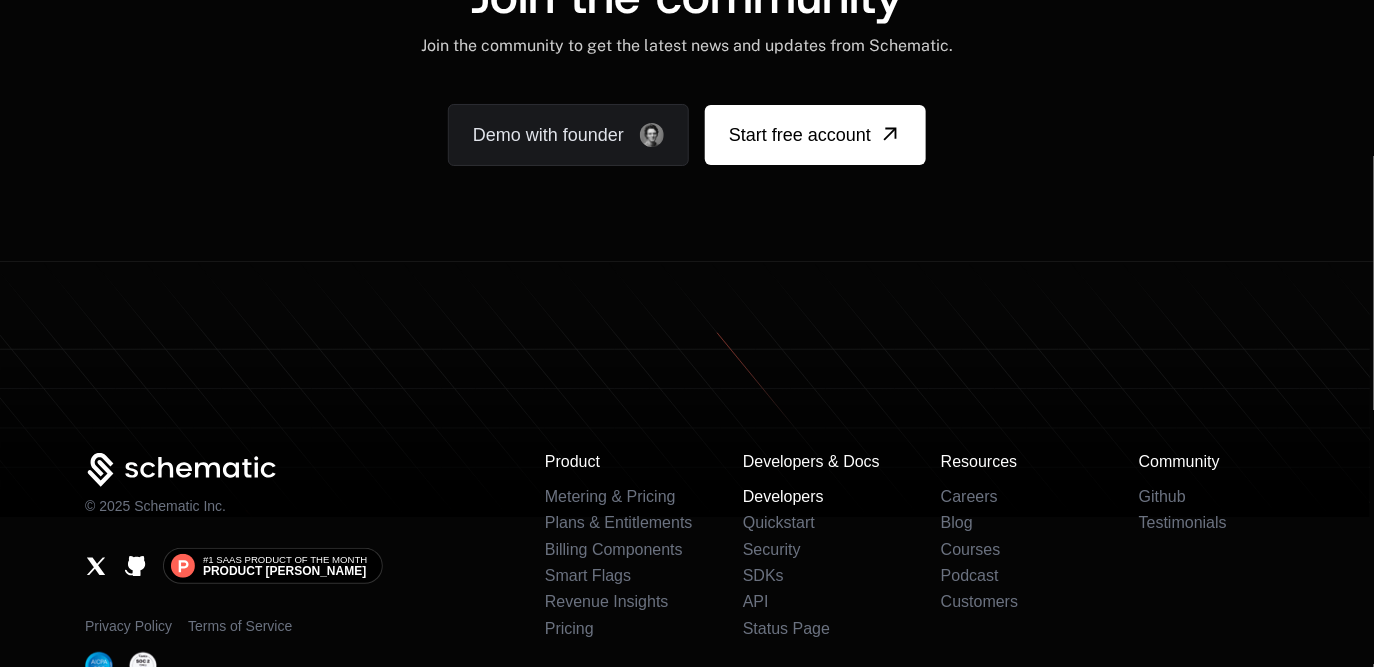 click on "Developers" at bounding box center (783, 496) 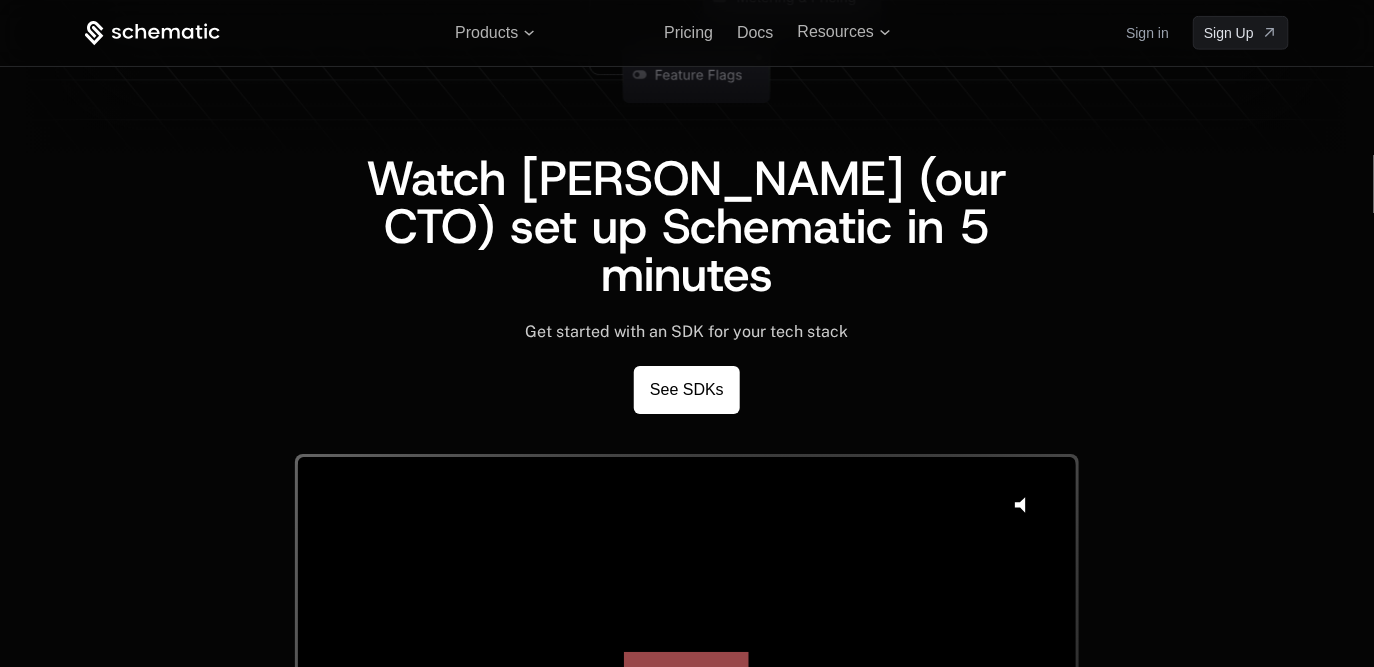 scroll, scrollTop: 4792, scrollLeft: 0, axis: vertical 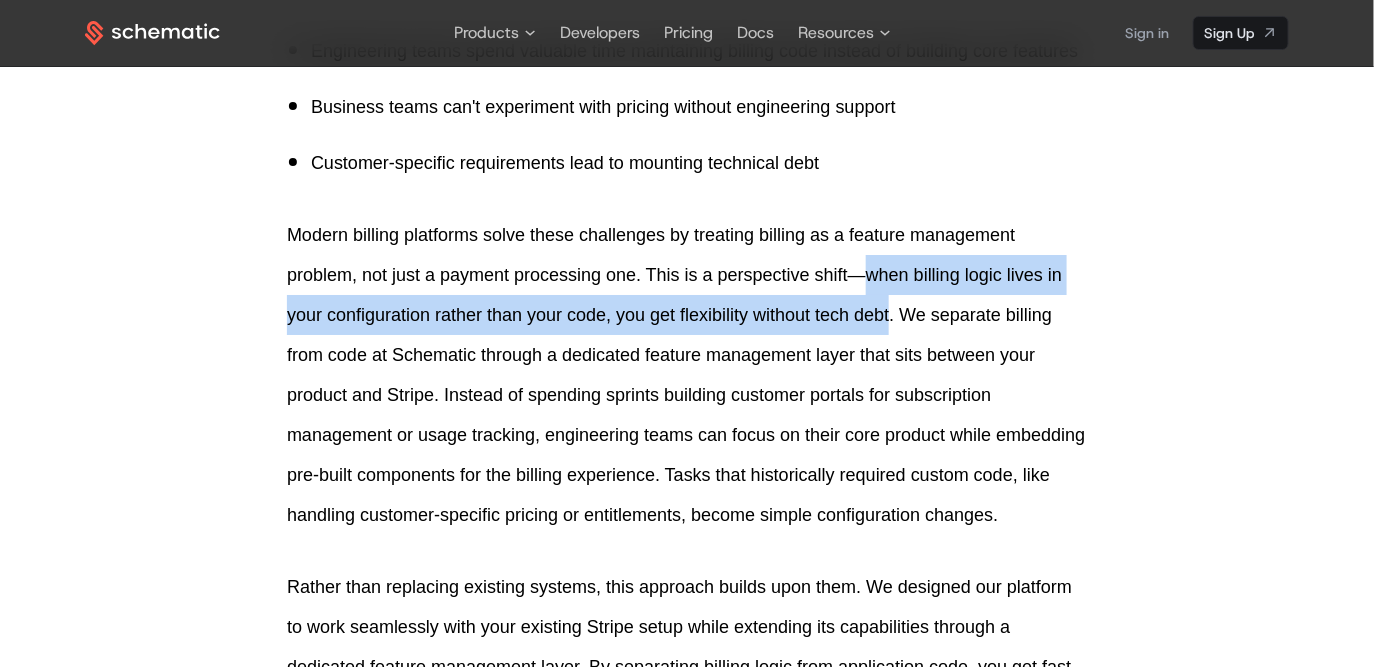 drag, startPoint x: 876, startPoint y: 313, endPoint x: 898, endPoint y: 341, distance: 35.608986 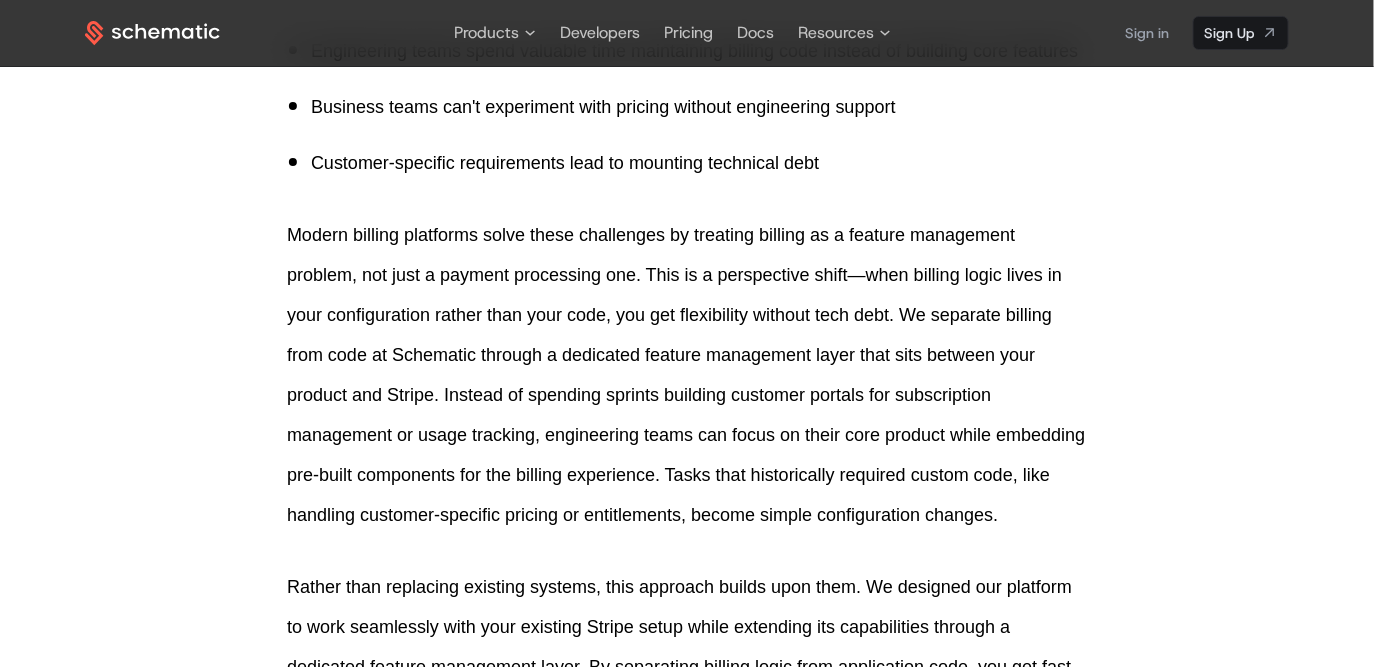 click on "Modern billing platforms solve these challenges by treating billing as a feature management problem, not just a payment processing one. This is a perspective shift—when billing logic lives in your configuration rather than your code, you get flexibility without tech debt. We separate billing from code at Schematic through a dedicated feature management layer that sits between your product and Stripe. Instead of spending sprints building customer portals for subscription management or usage tracking, engineering teams can focus on their core product while embedding pre-built components for the billing experience. Tasks that historically required custom code, like handling customer-specific pricing or entitlements, become simple configuration changes." at bounding box center [687, 375] 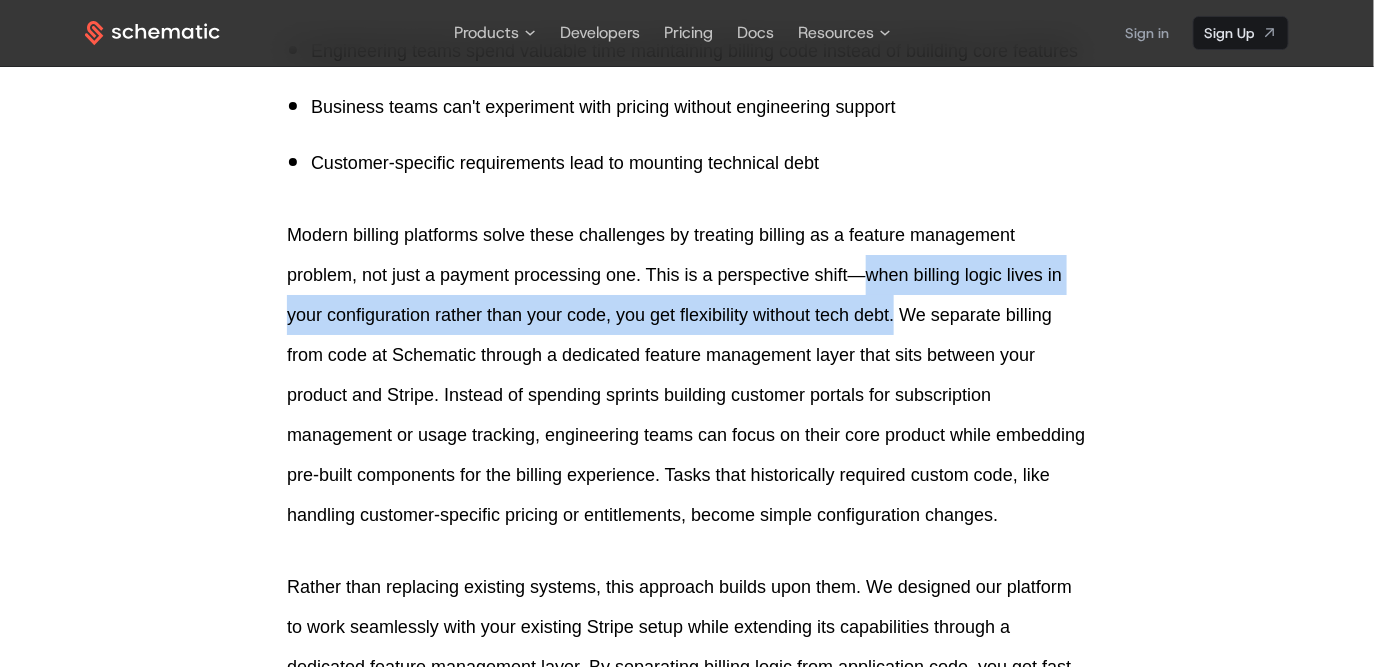 drag, startPoint x: 901, startPoint y: 356, endPoint x: 878, endPoint y: 319, distance: 43.56604 